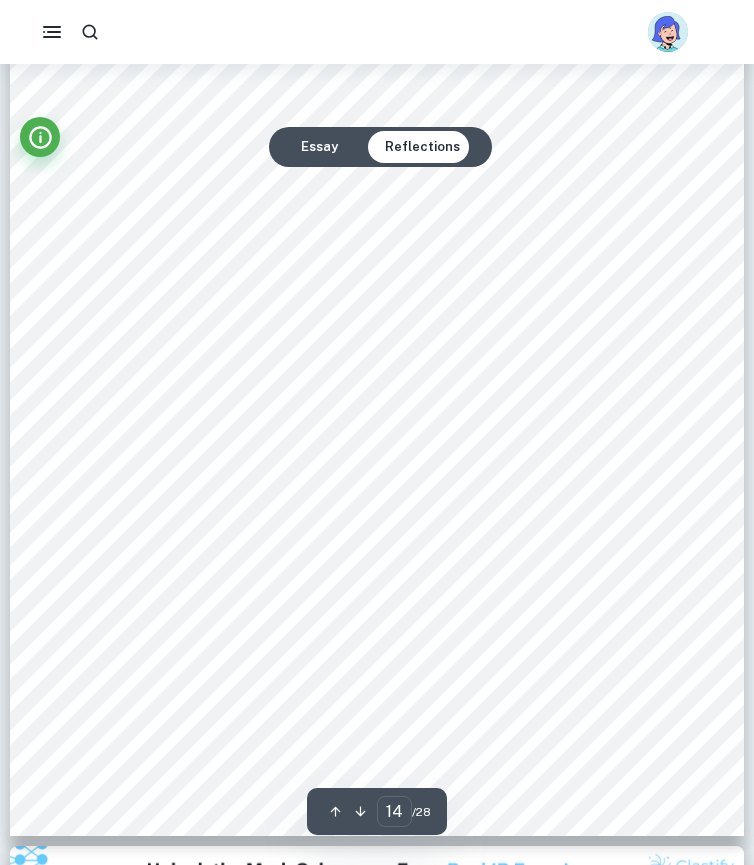 scroll, scrollTop: 12925, scrollLeft: 0, axis: vertical 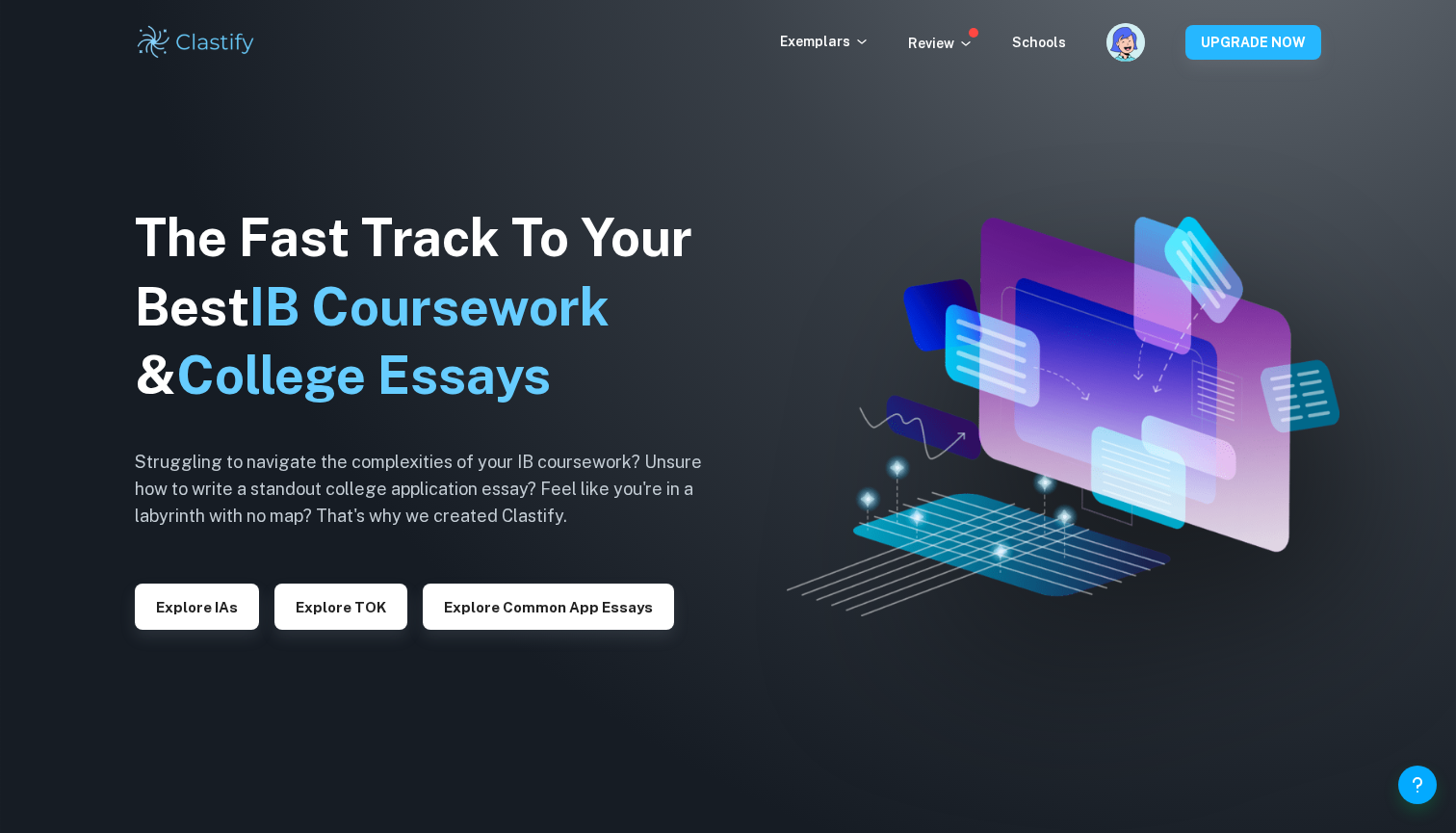 click on "Exemplars Review Schools UPGRADE NOW" at bounding box center (728, 42) 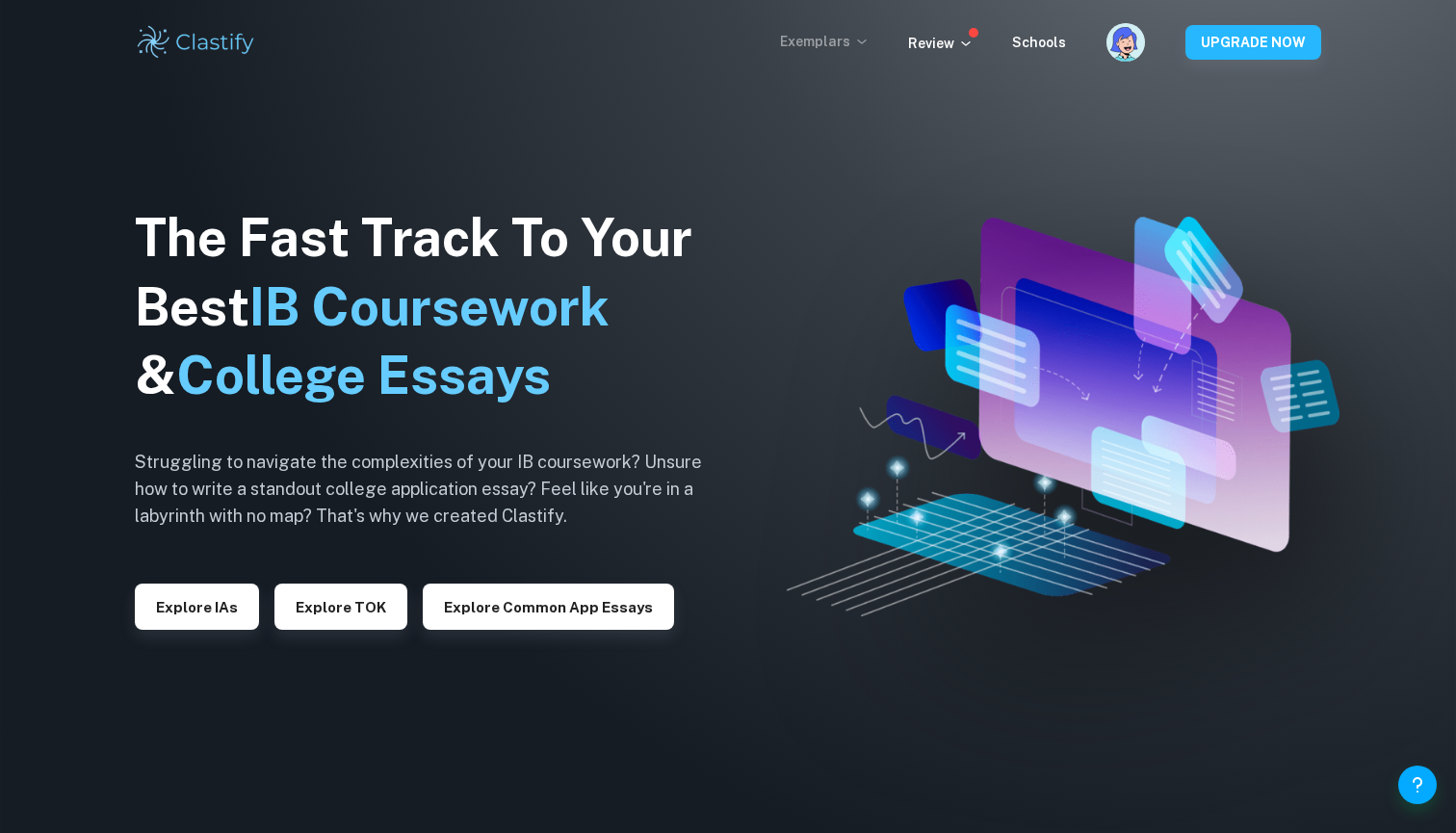 click on "Exemplars" at bounding box center [824, 41] 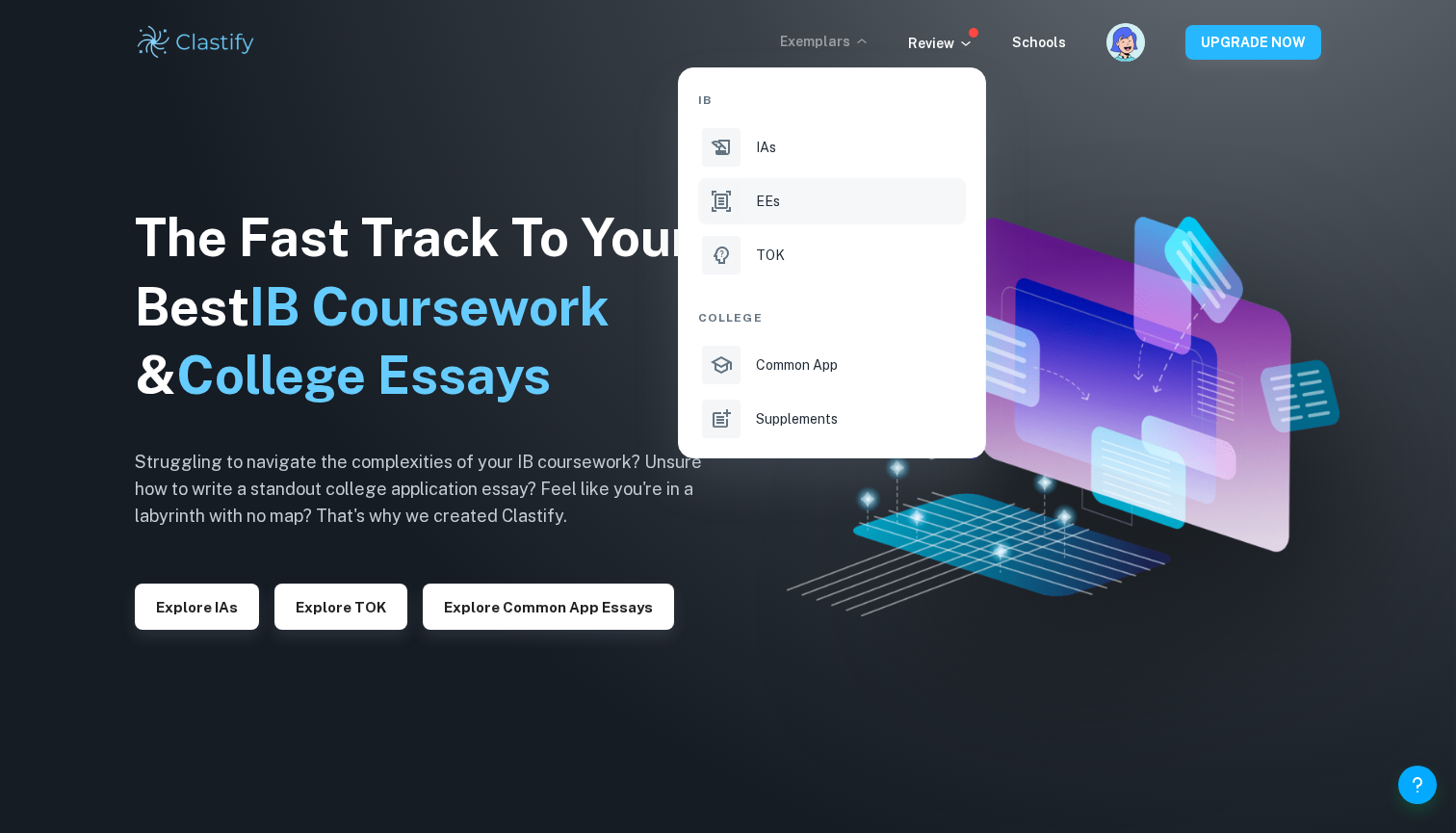click on "EEs" at bounding box center [832, 201] 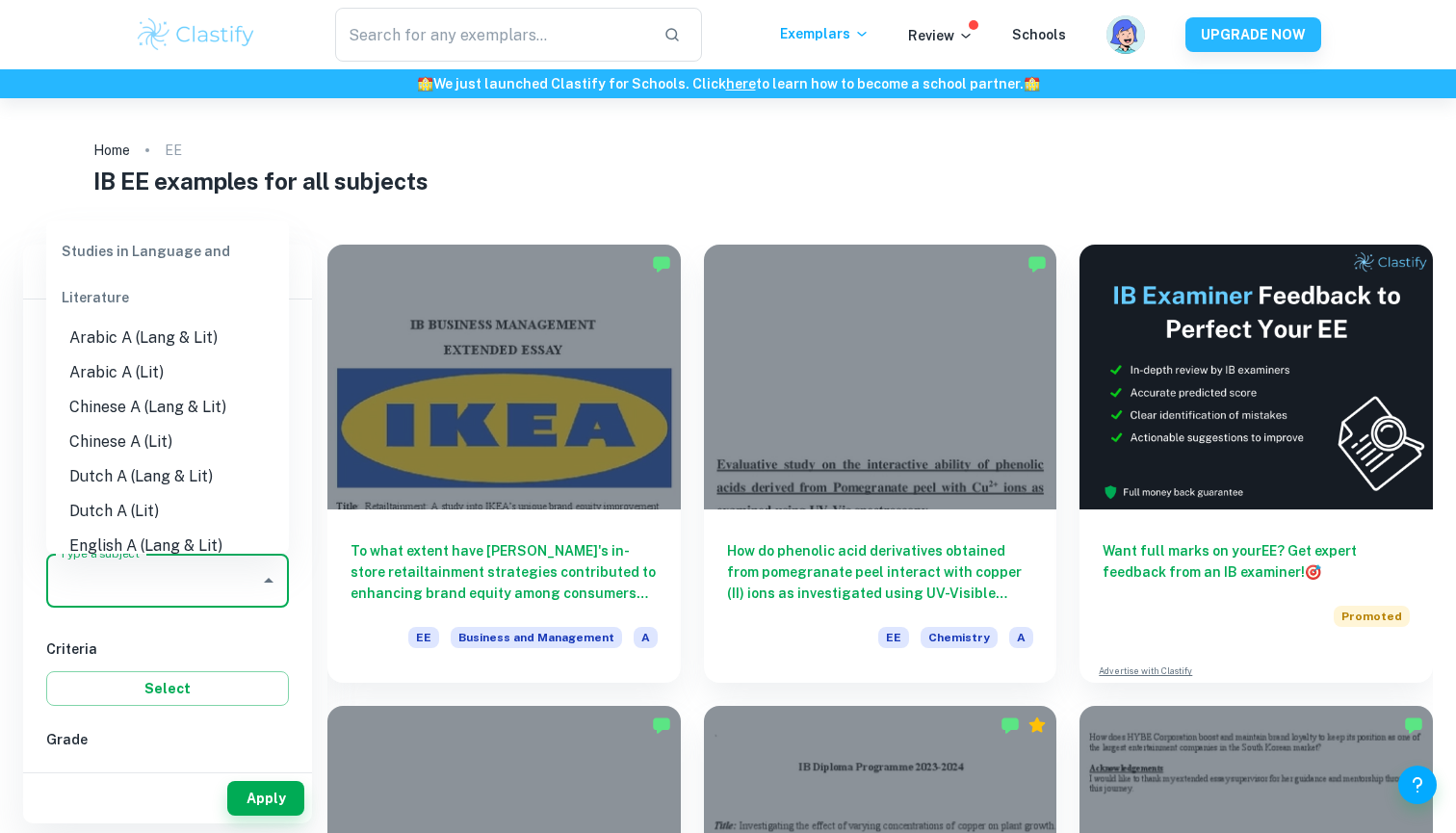 click on "Type a subject Type a subject" at bounding box center [168, 581] 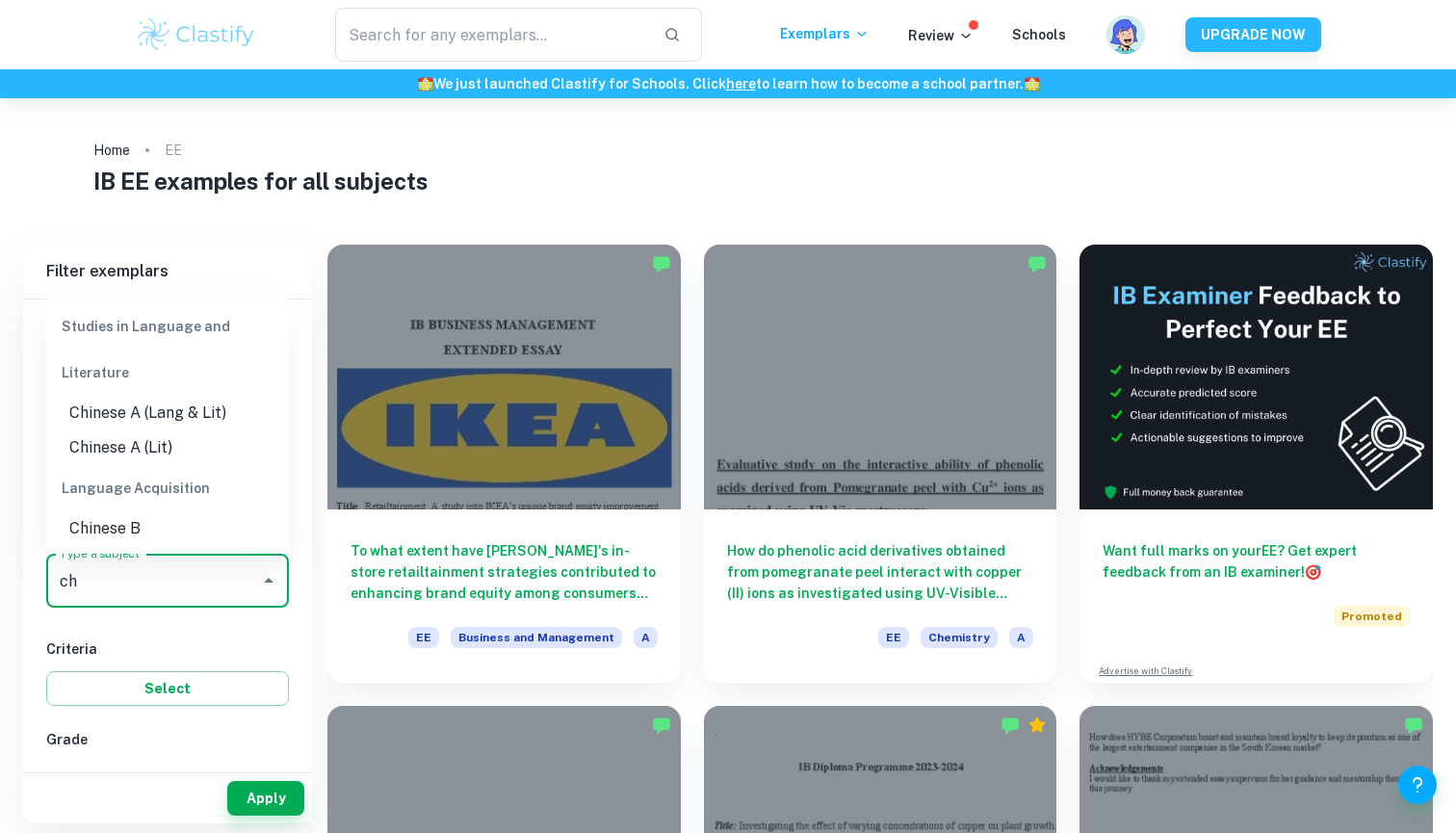 type on "c" 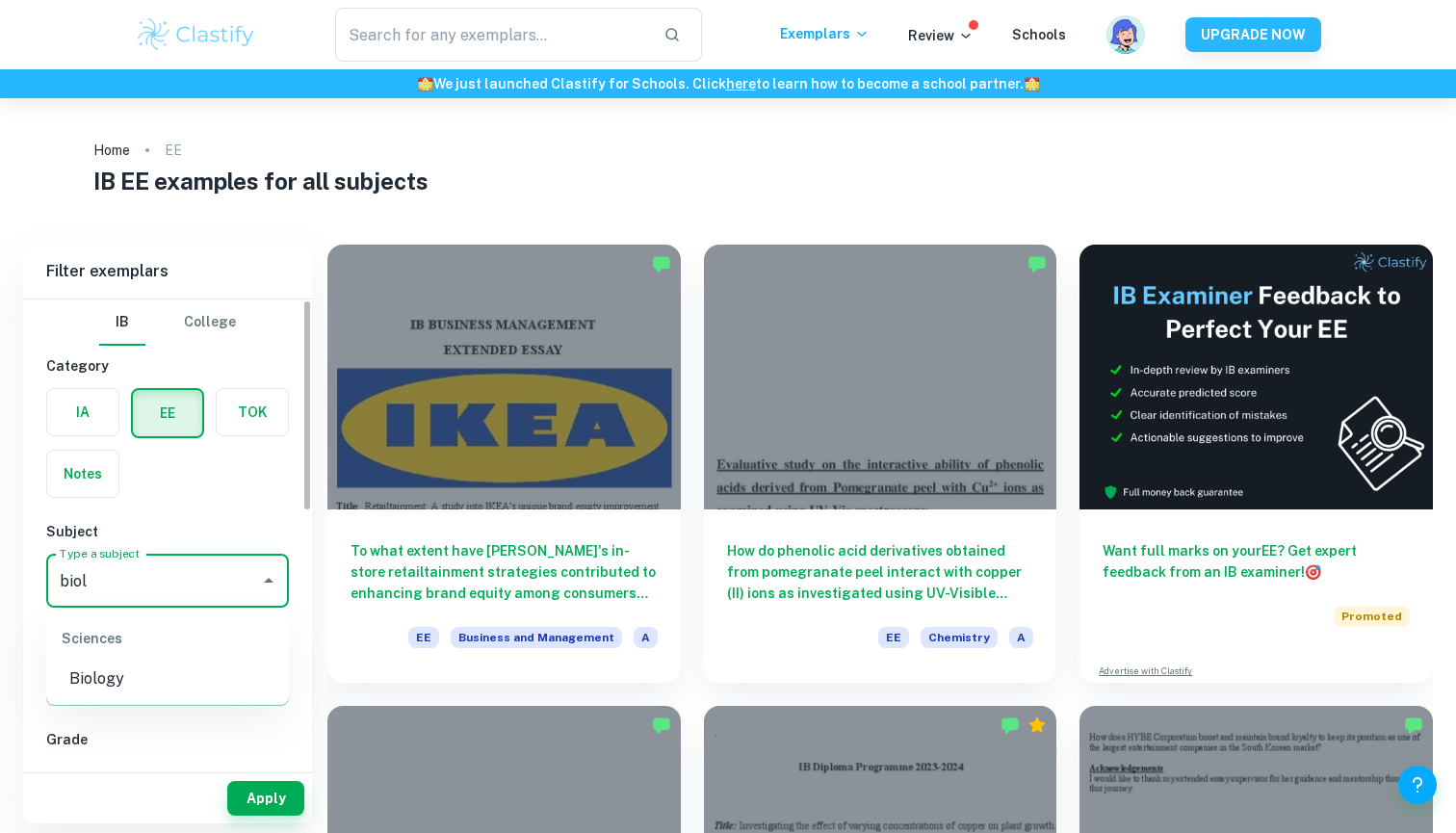 click on "Biology" at bounding box center [168, 679] 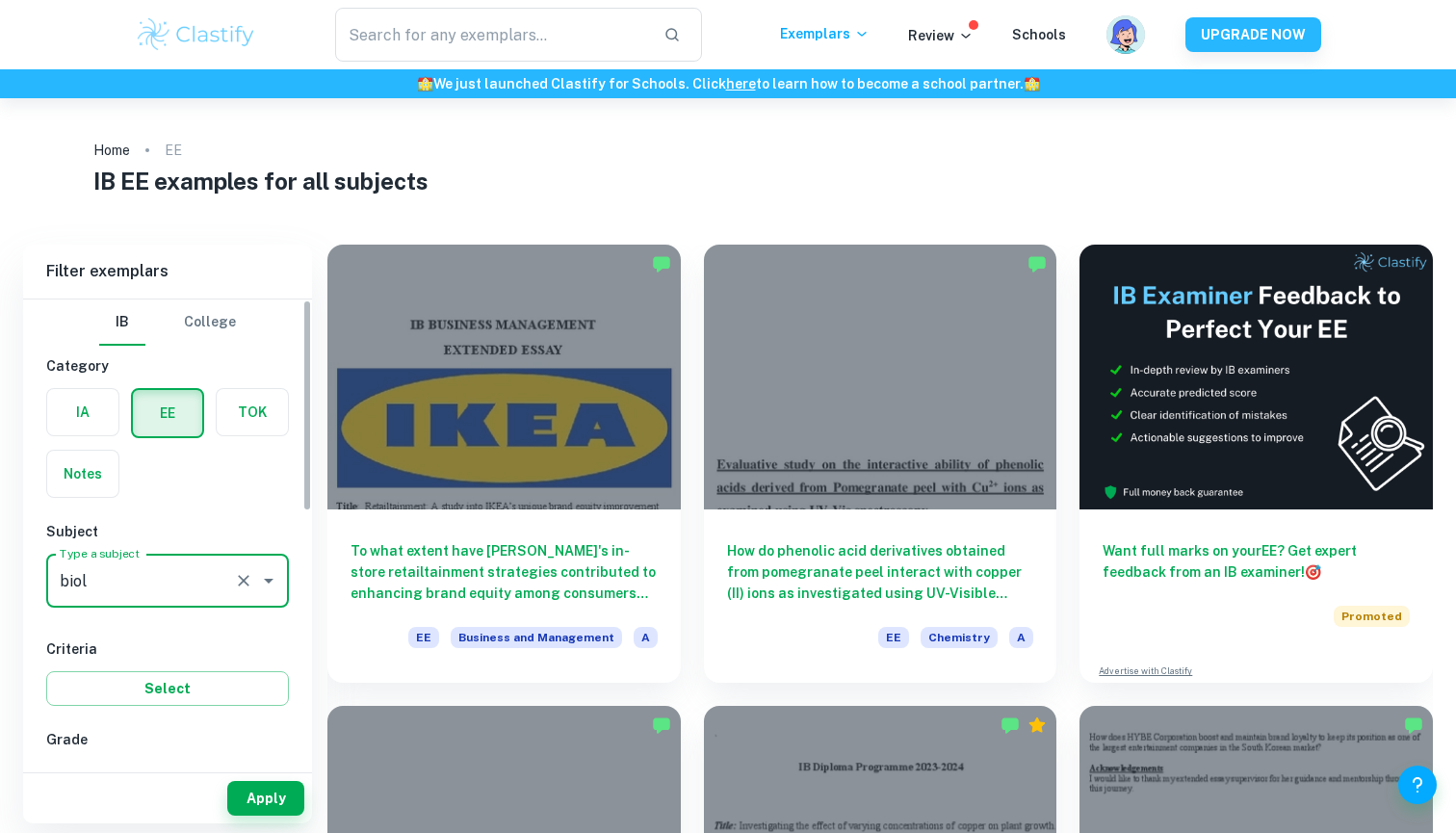 type on "Biology" 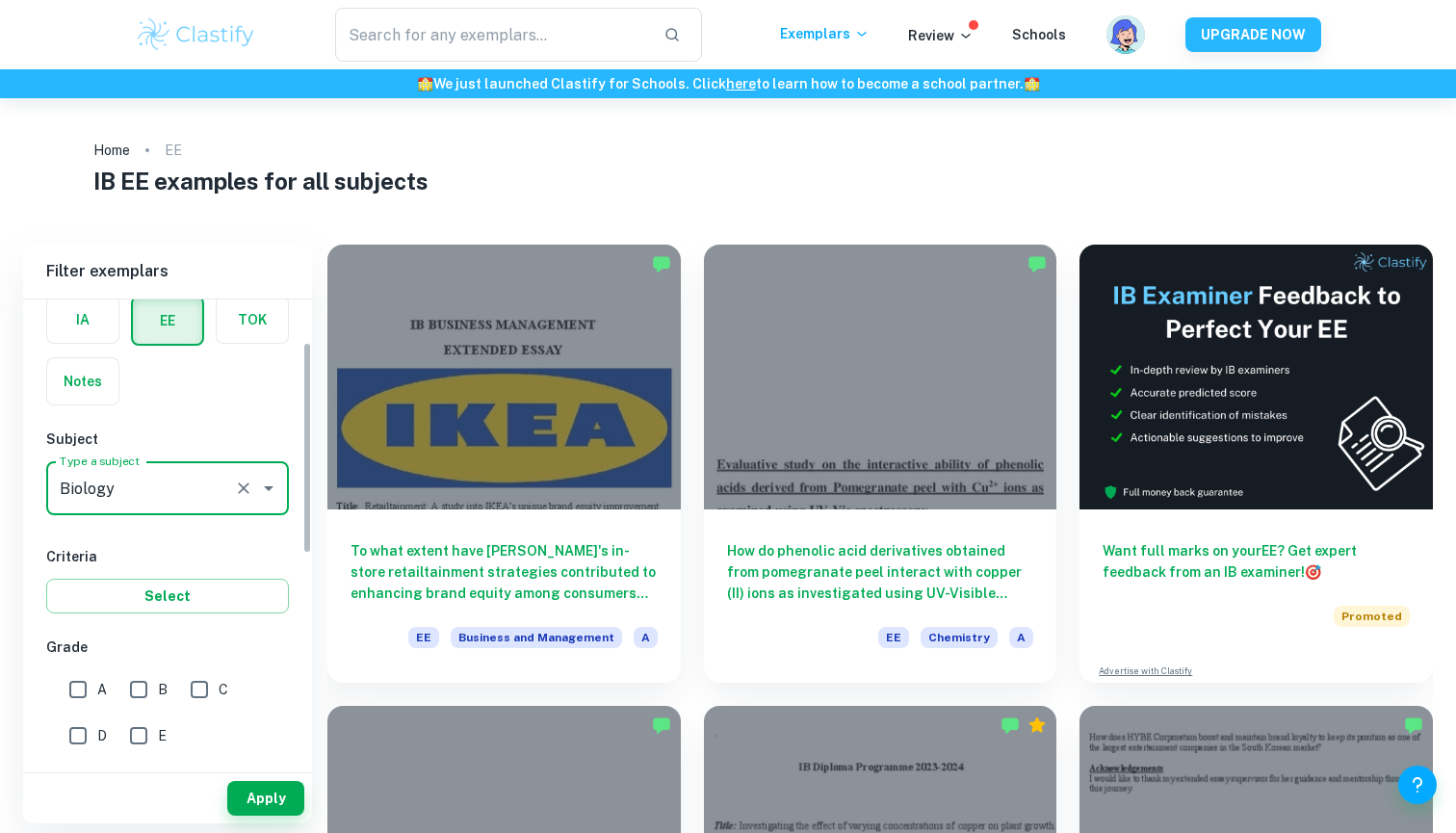 scroll, scrollTop: 94, scrollLeft: 0, axis: vertical 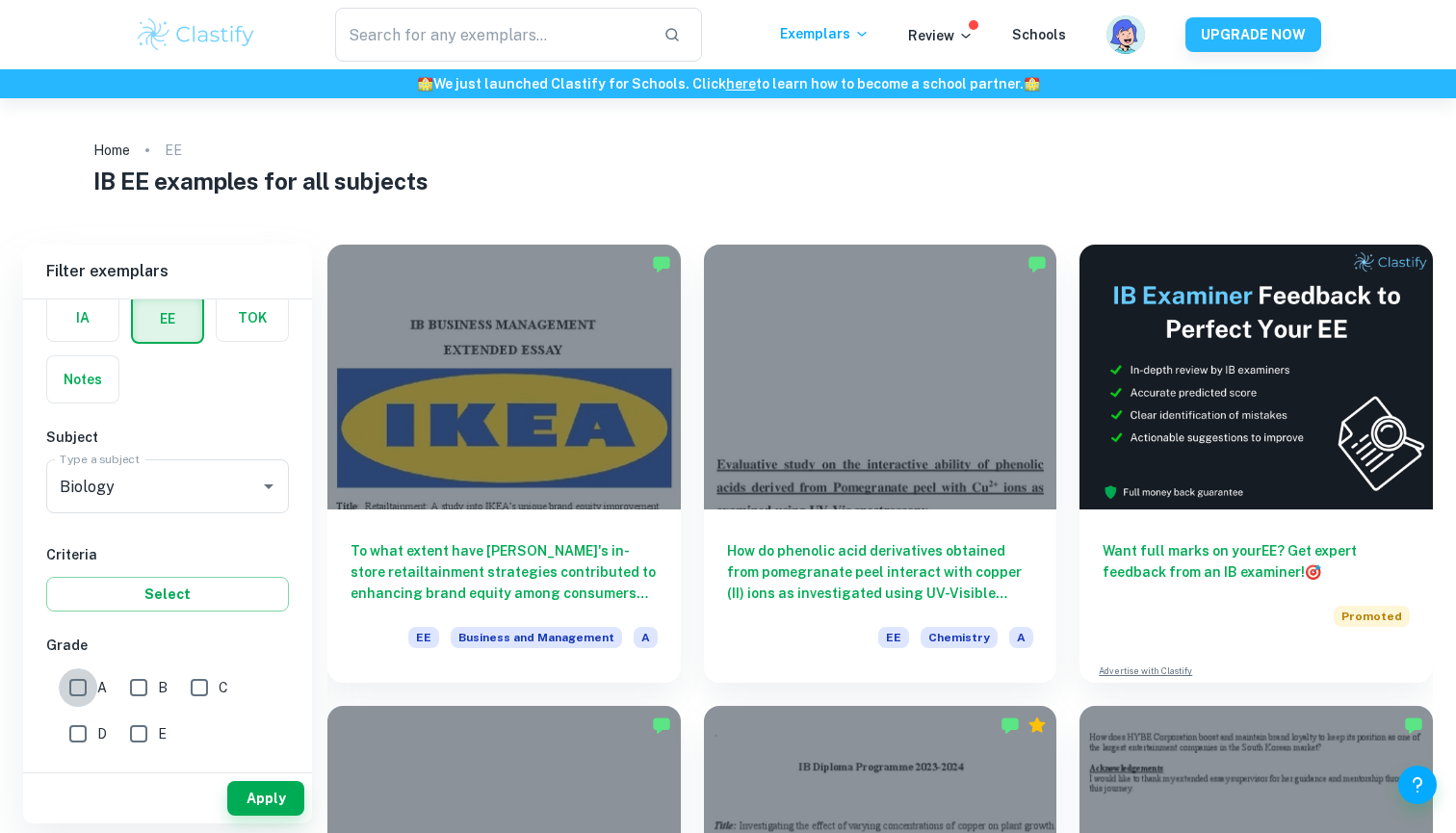 click on "A" at bounding box center (78, 688) 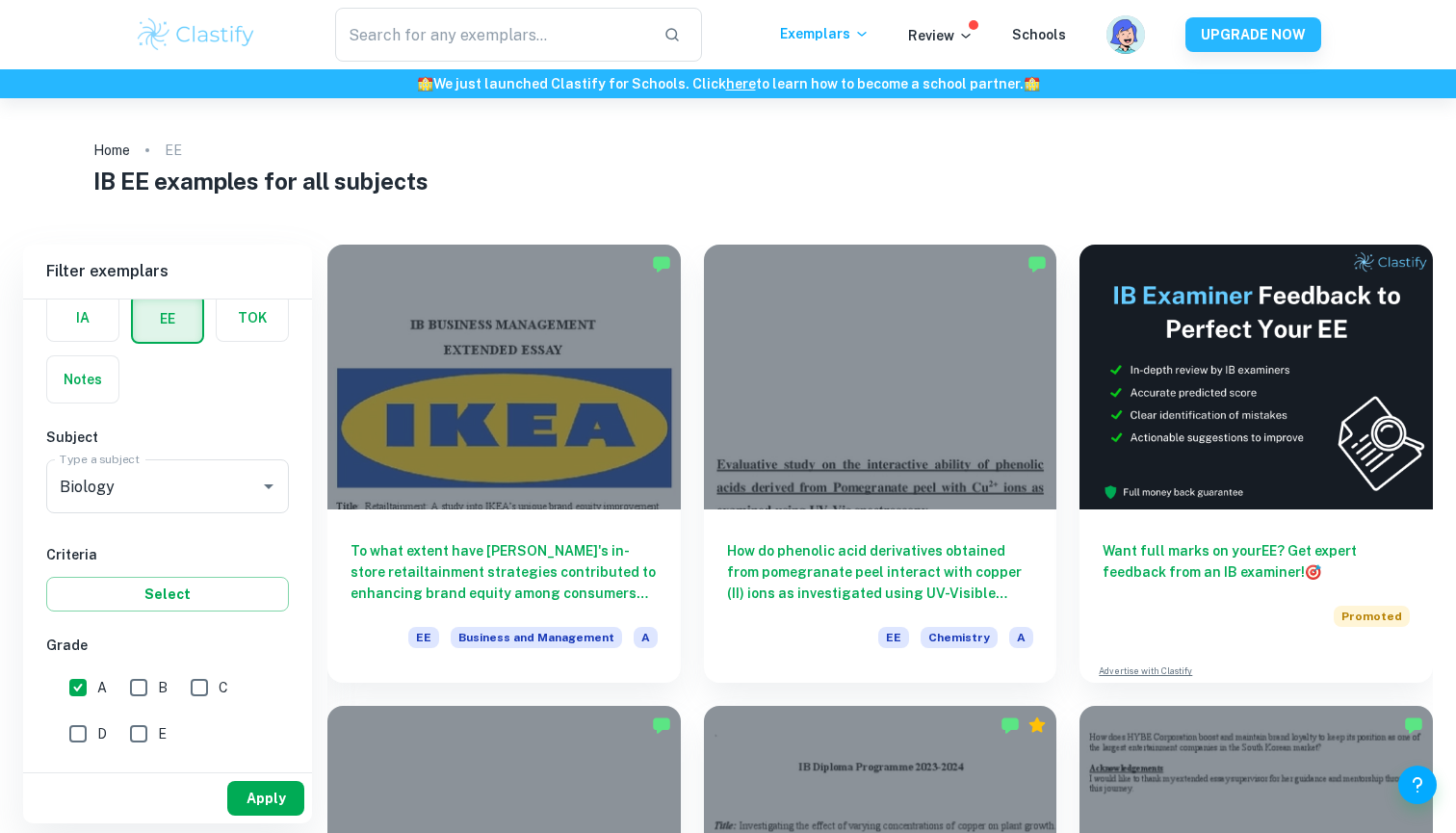 click on "Apply" at bounding box center (266, 798) 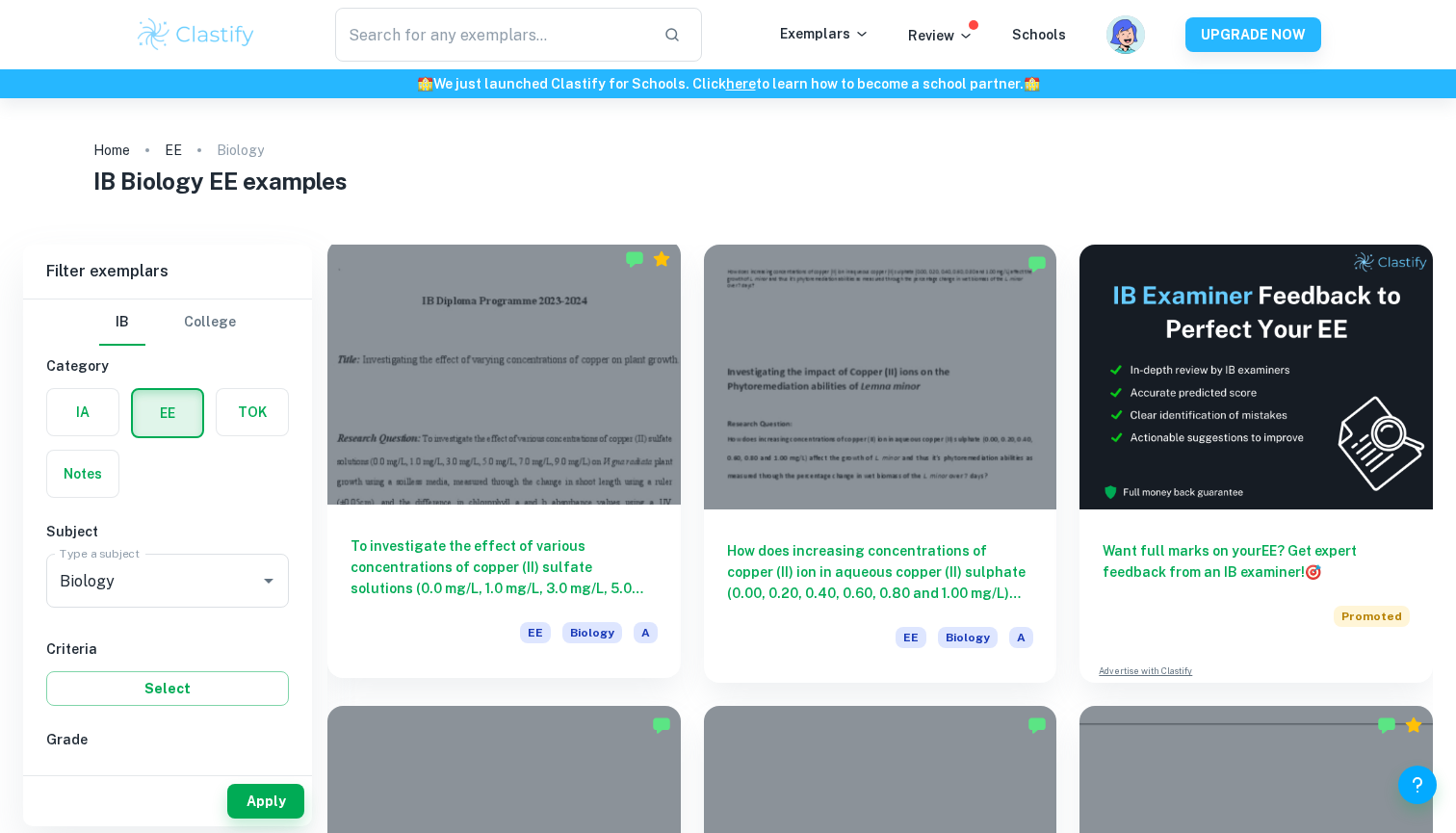 scroll, scrollTop: 28, scrollLeft: 0, axis: vertical 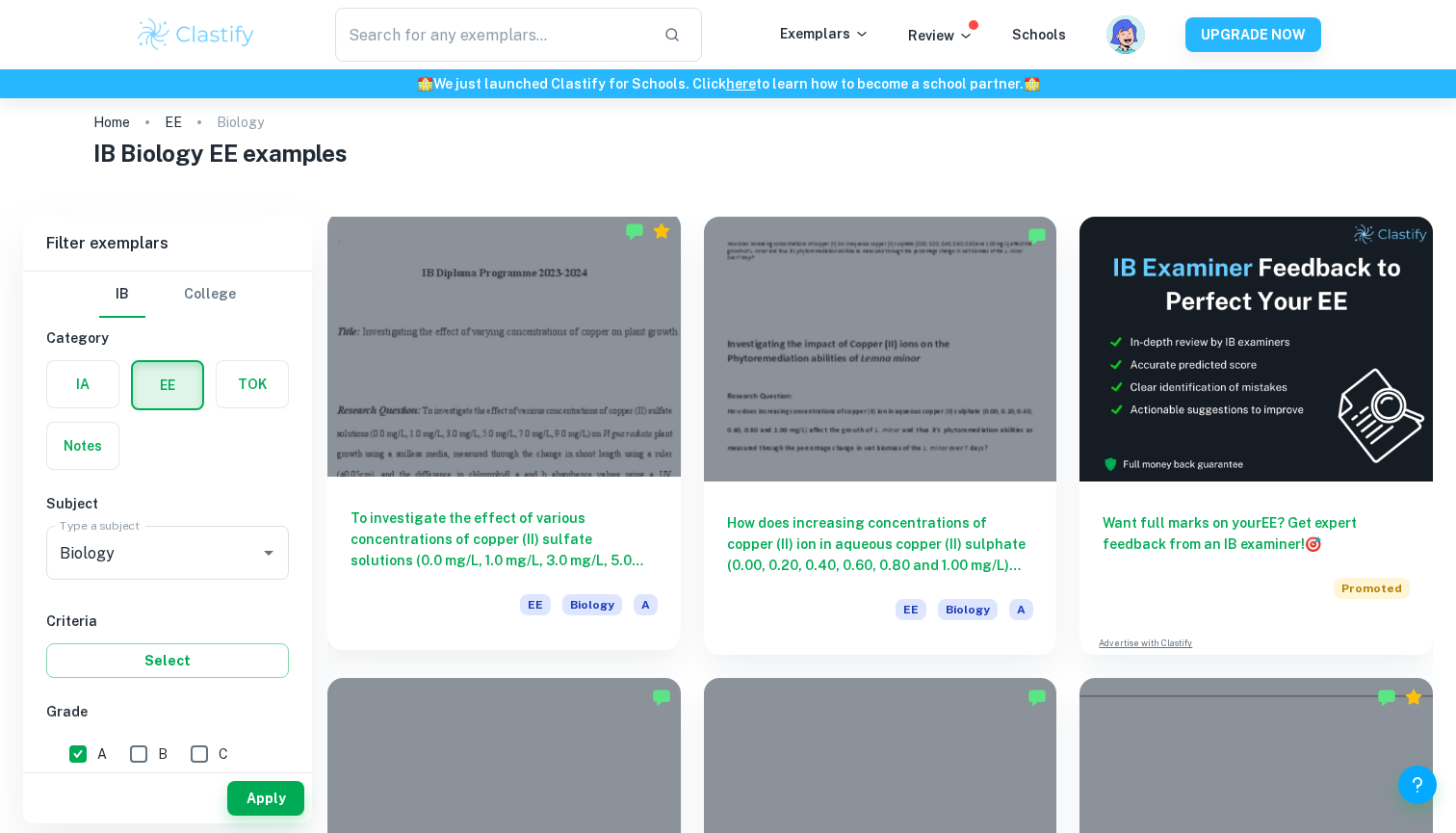 click at bounding box center (504, 344) 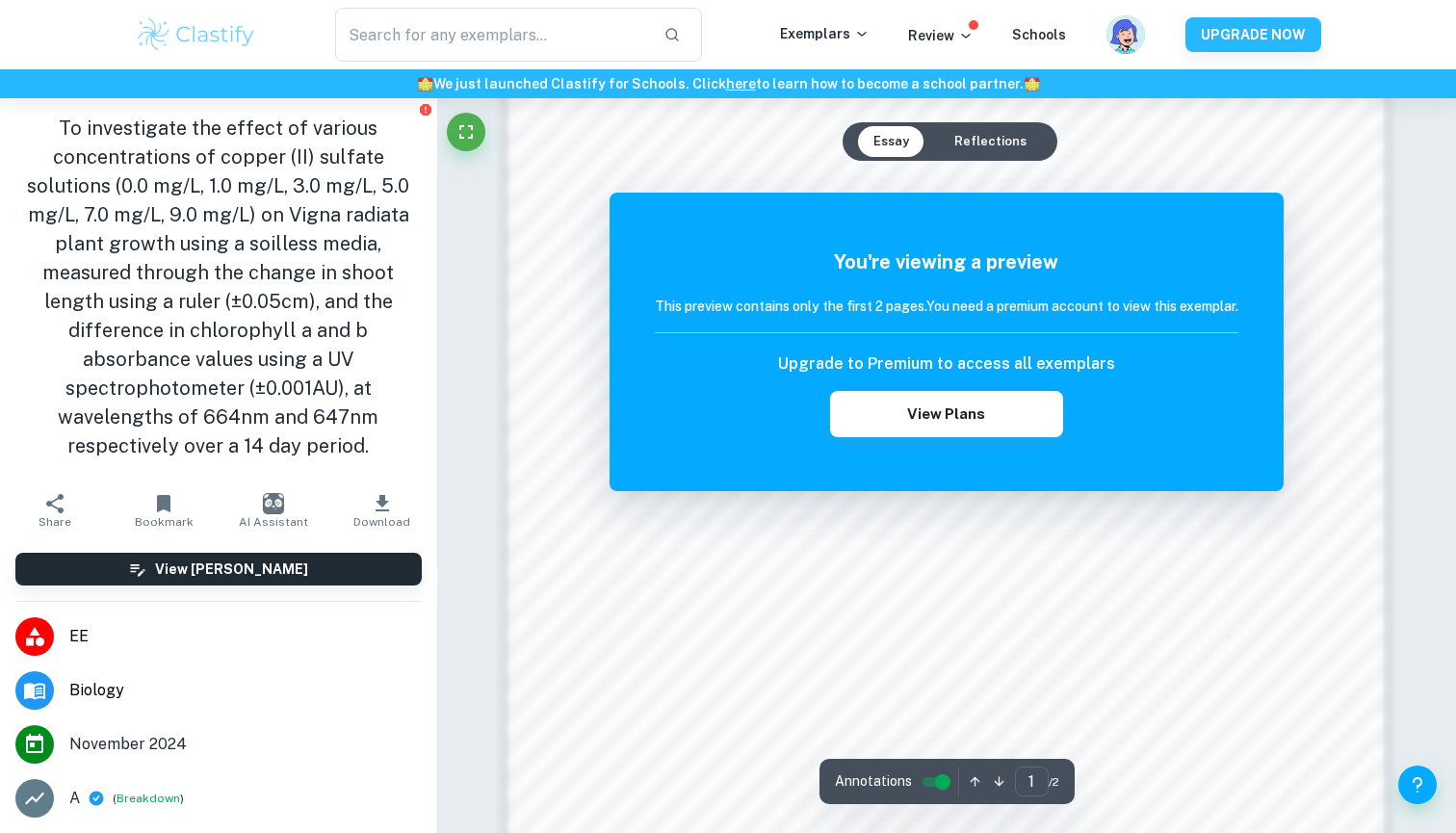 scroll, scrollTop: 1883, scrollLeft: 0, axis: vertical 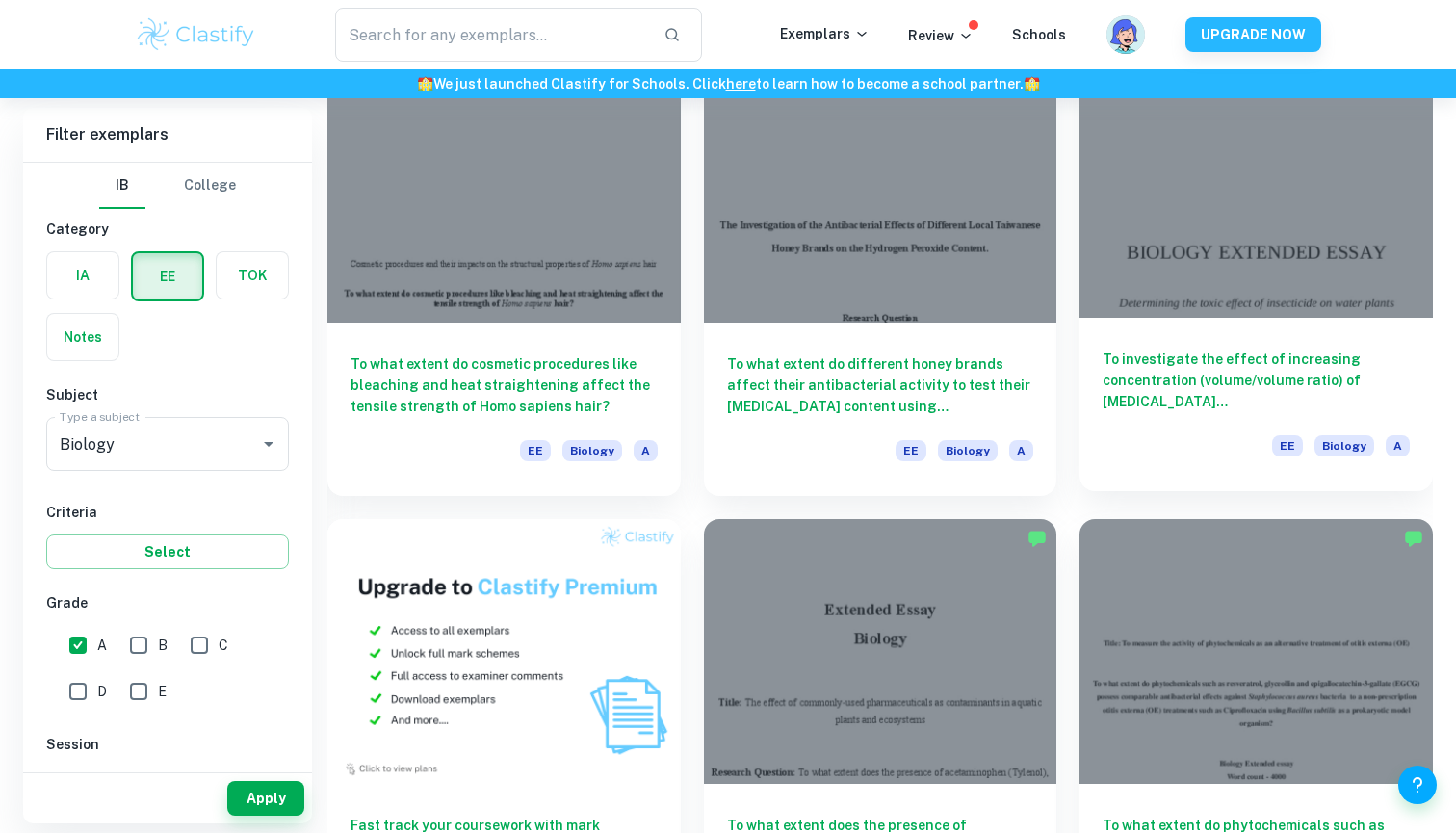 click at bounding box center [1256, 185] 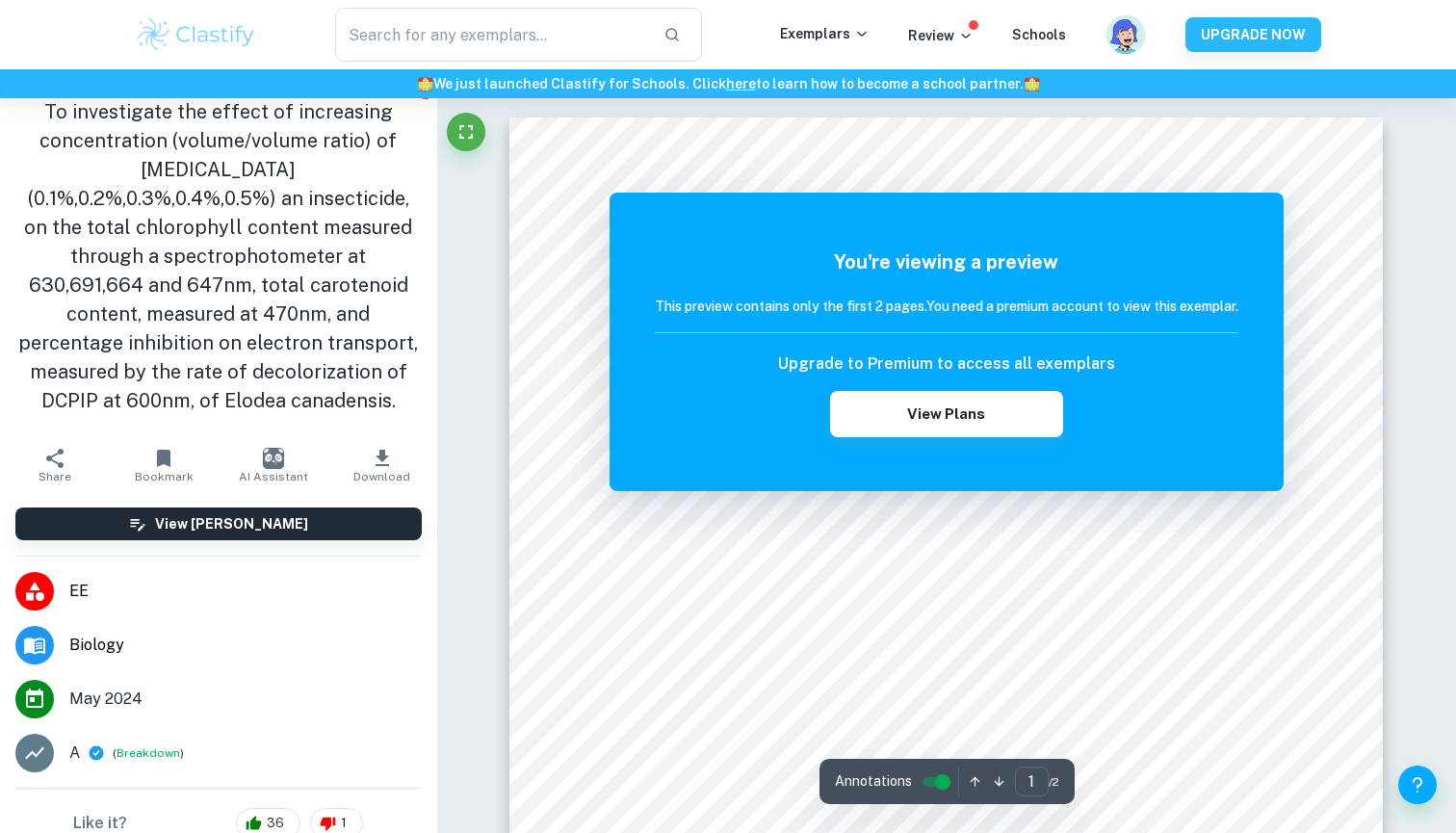 scroll, scrollTop: 18, scrollLeft: 0, axis: vertical 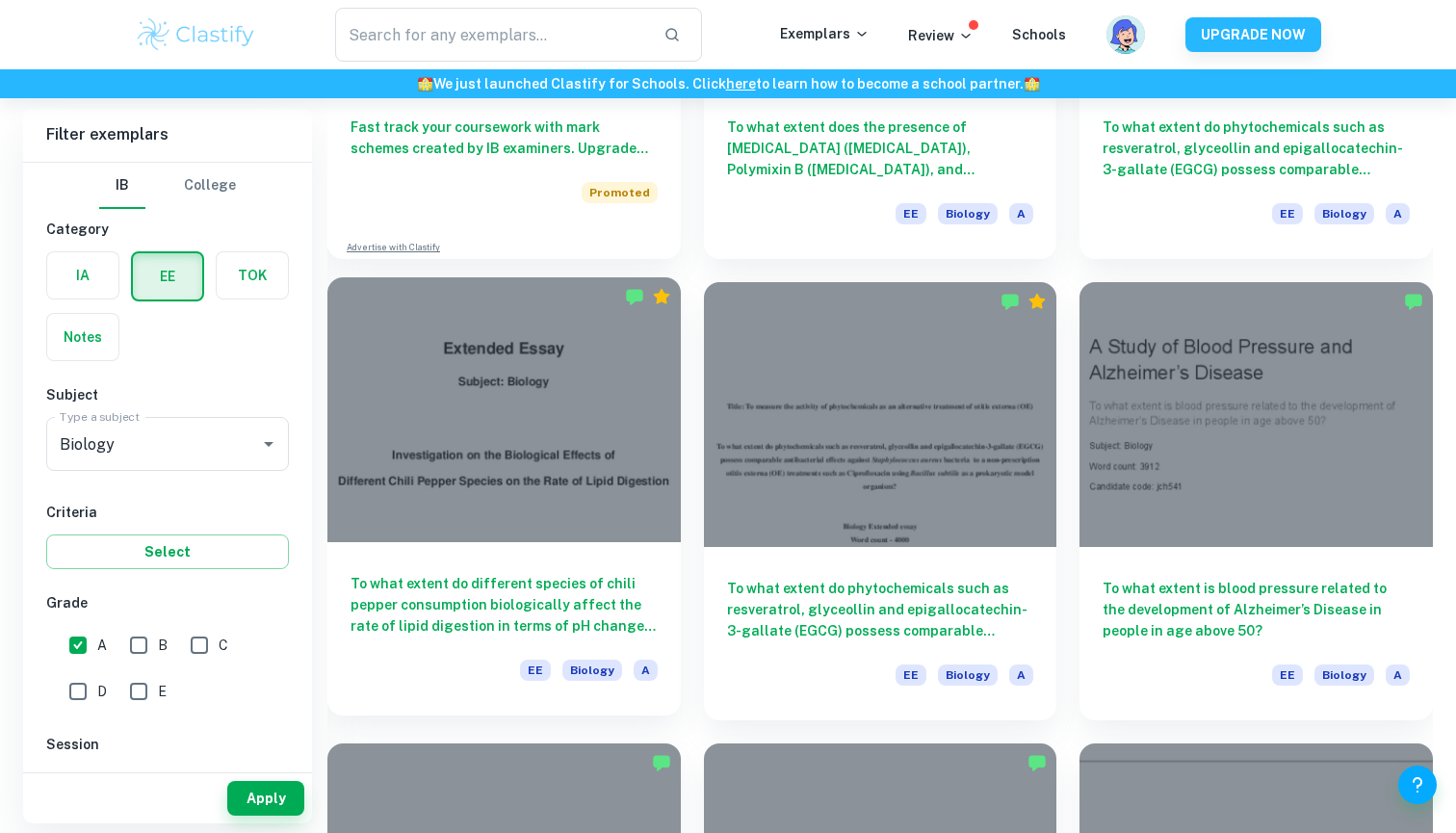 click at bounding box center (504, 409) 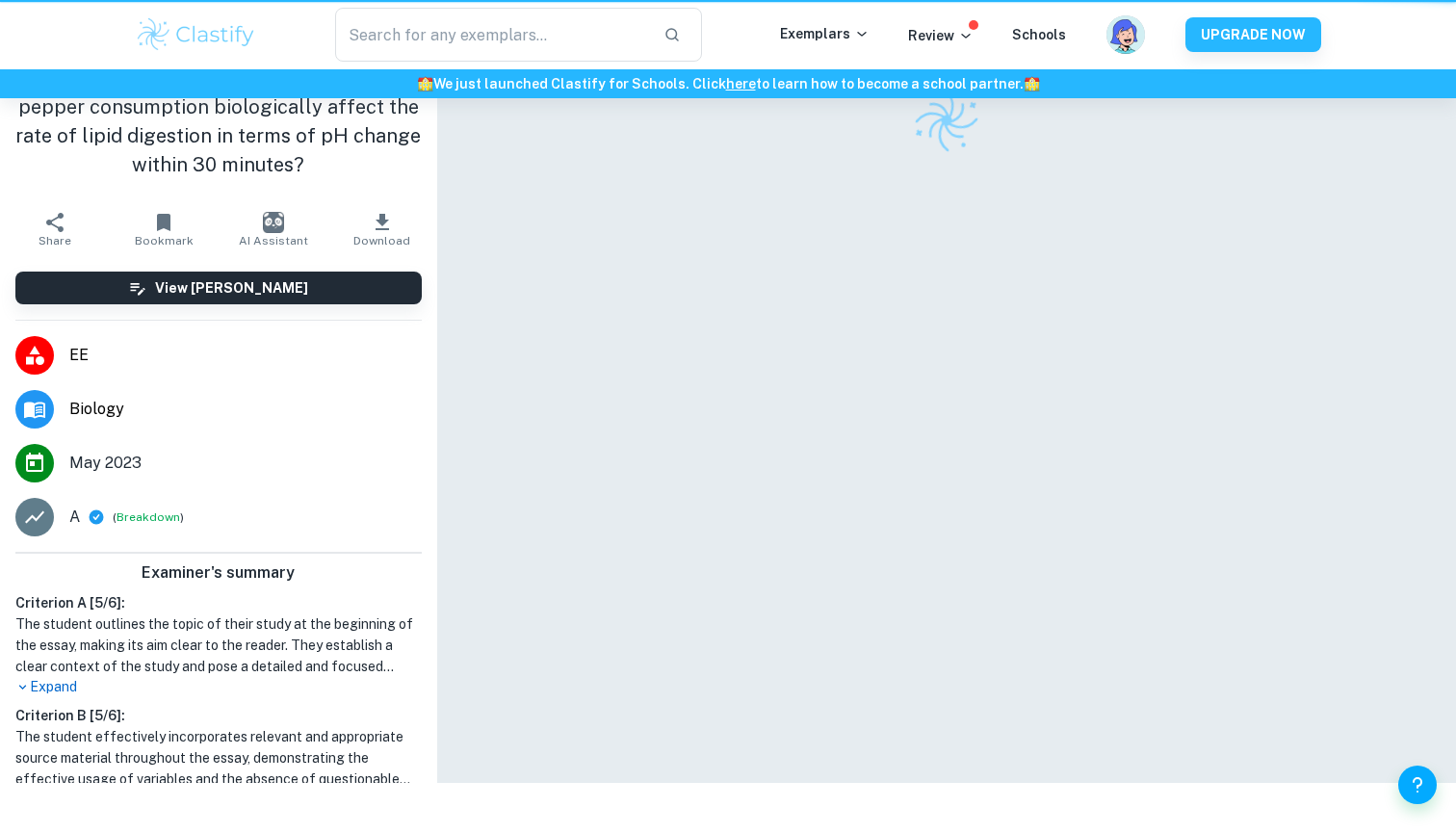 scroll, scrollTop: 0, scrollLeft: 0, axis: both 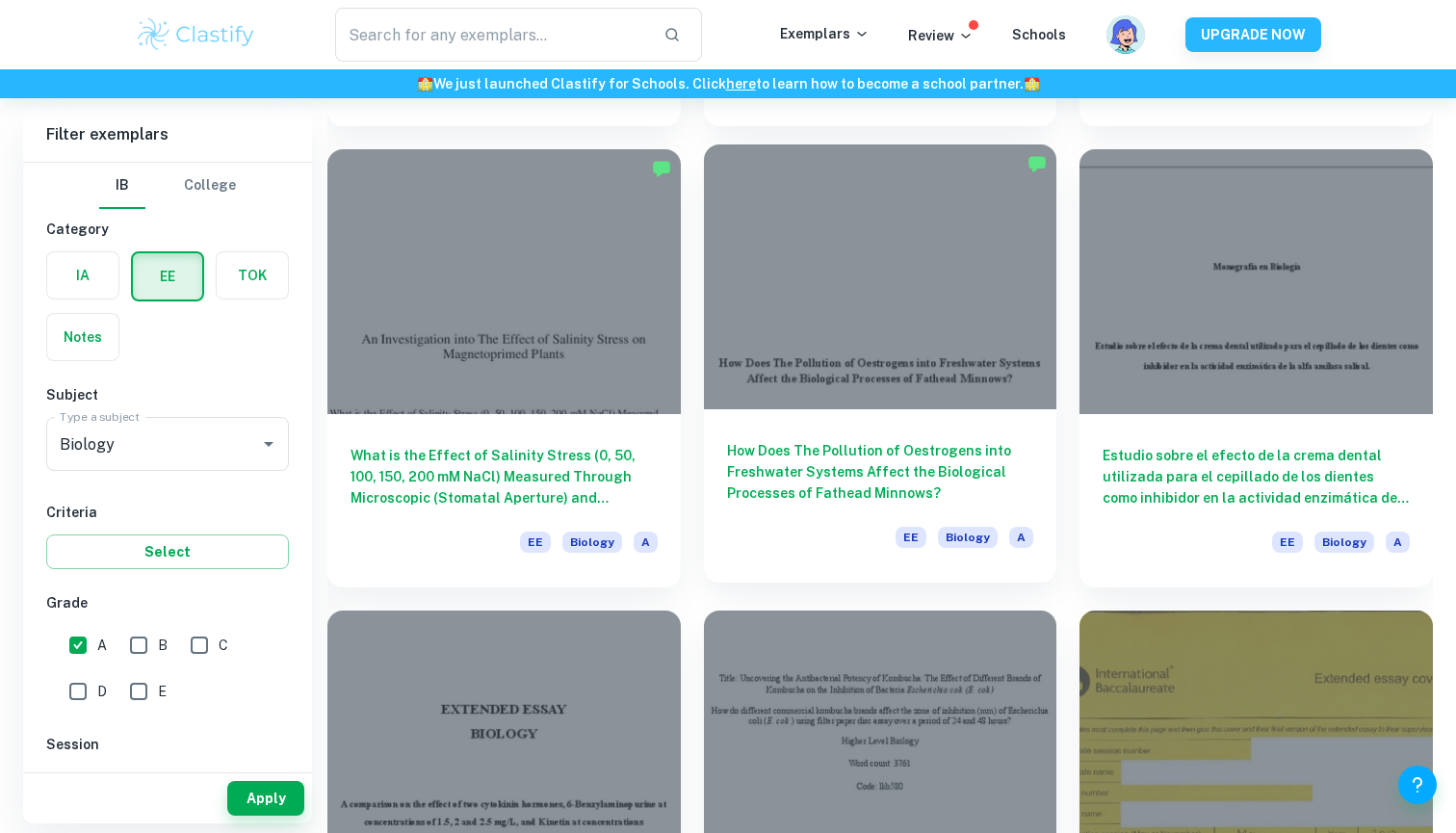 click at bounding box center [880, 276] 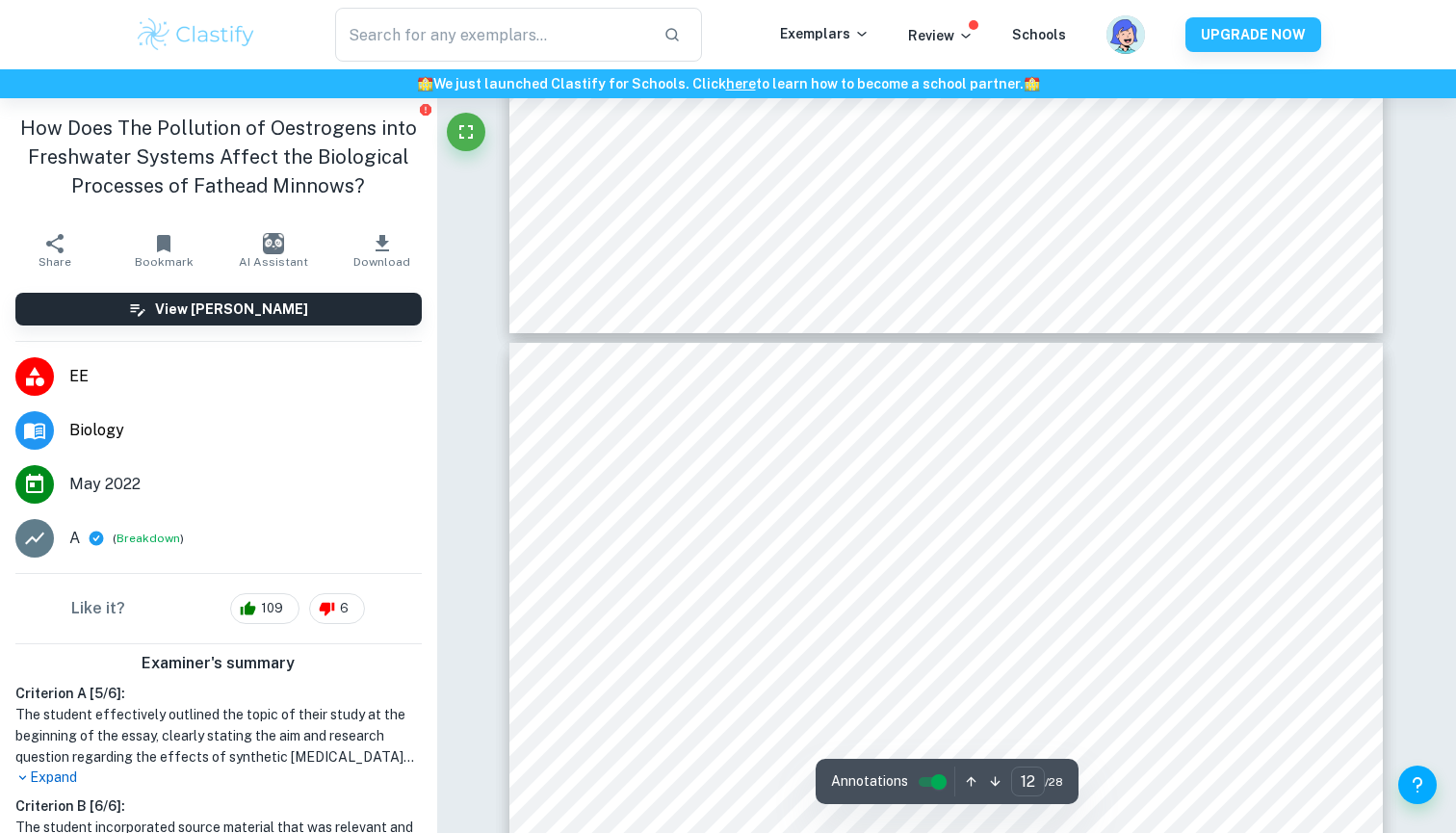 scroll, scrollTop: 13963, scrollLeft: 0, axis: vertical 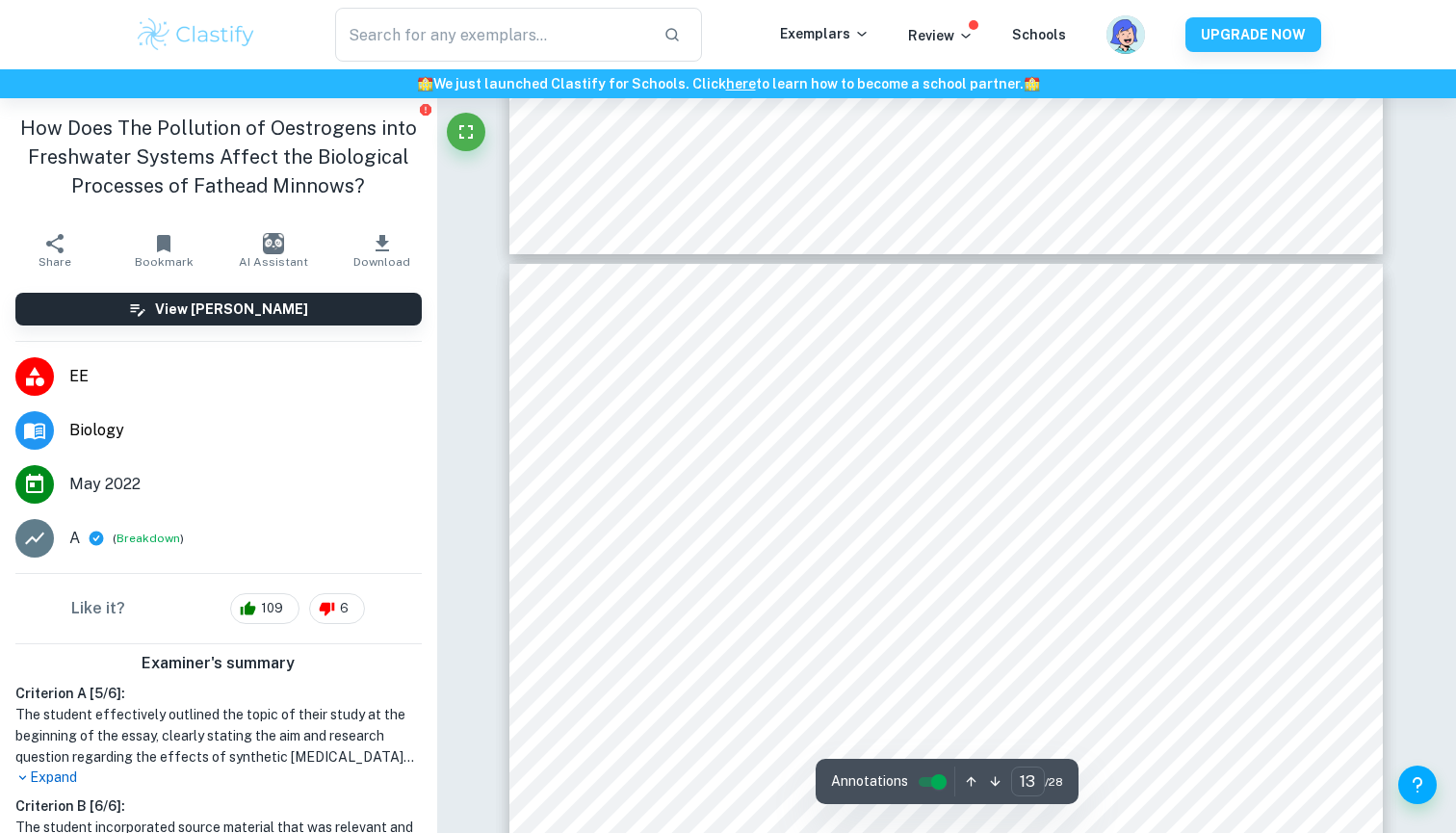type on "14" 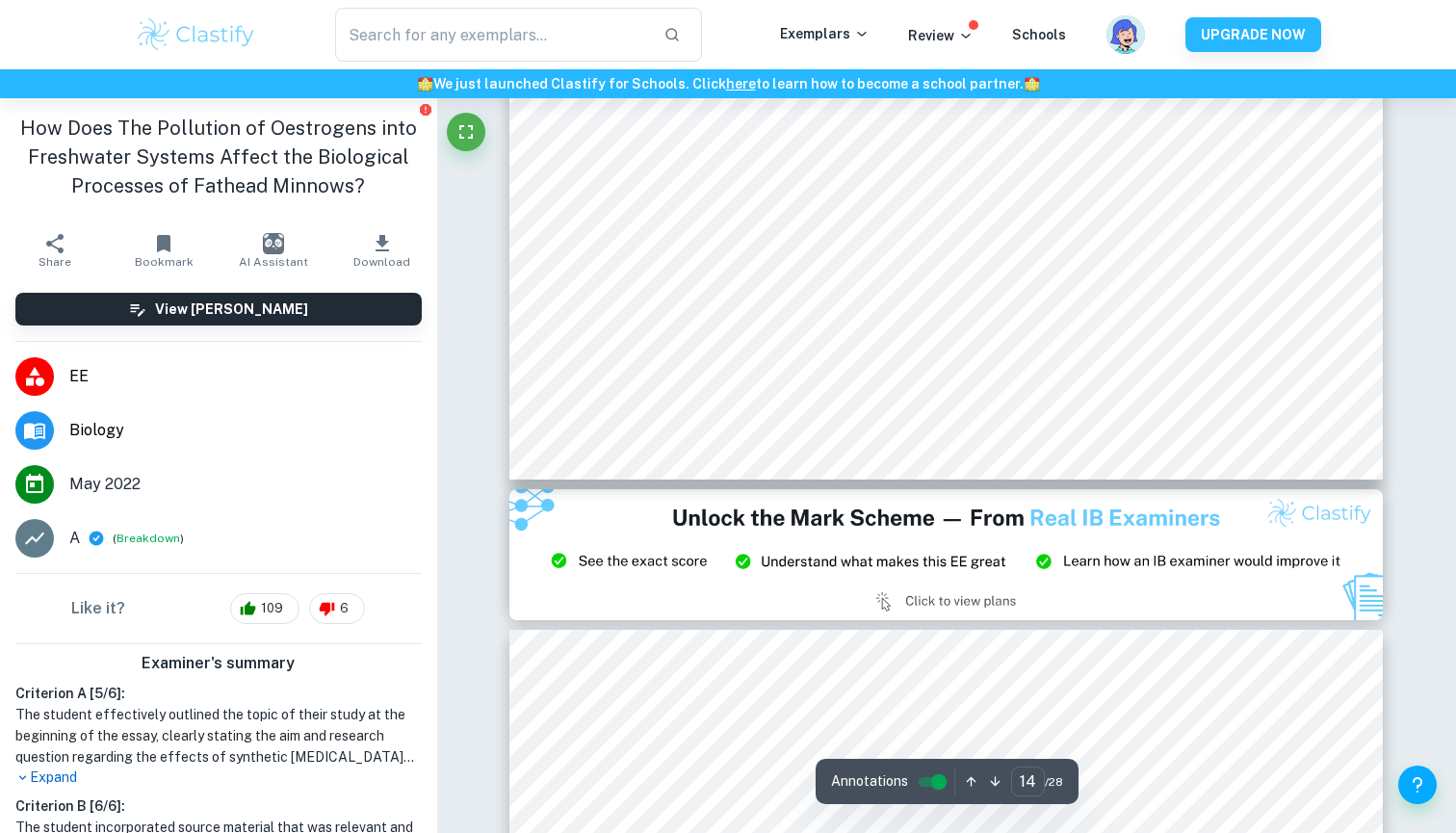 scroll, scrollTop: 17450, scrollLeft: 0, axis: vertical 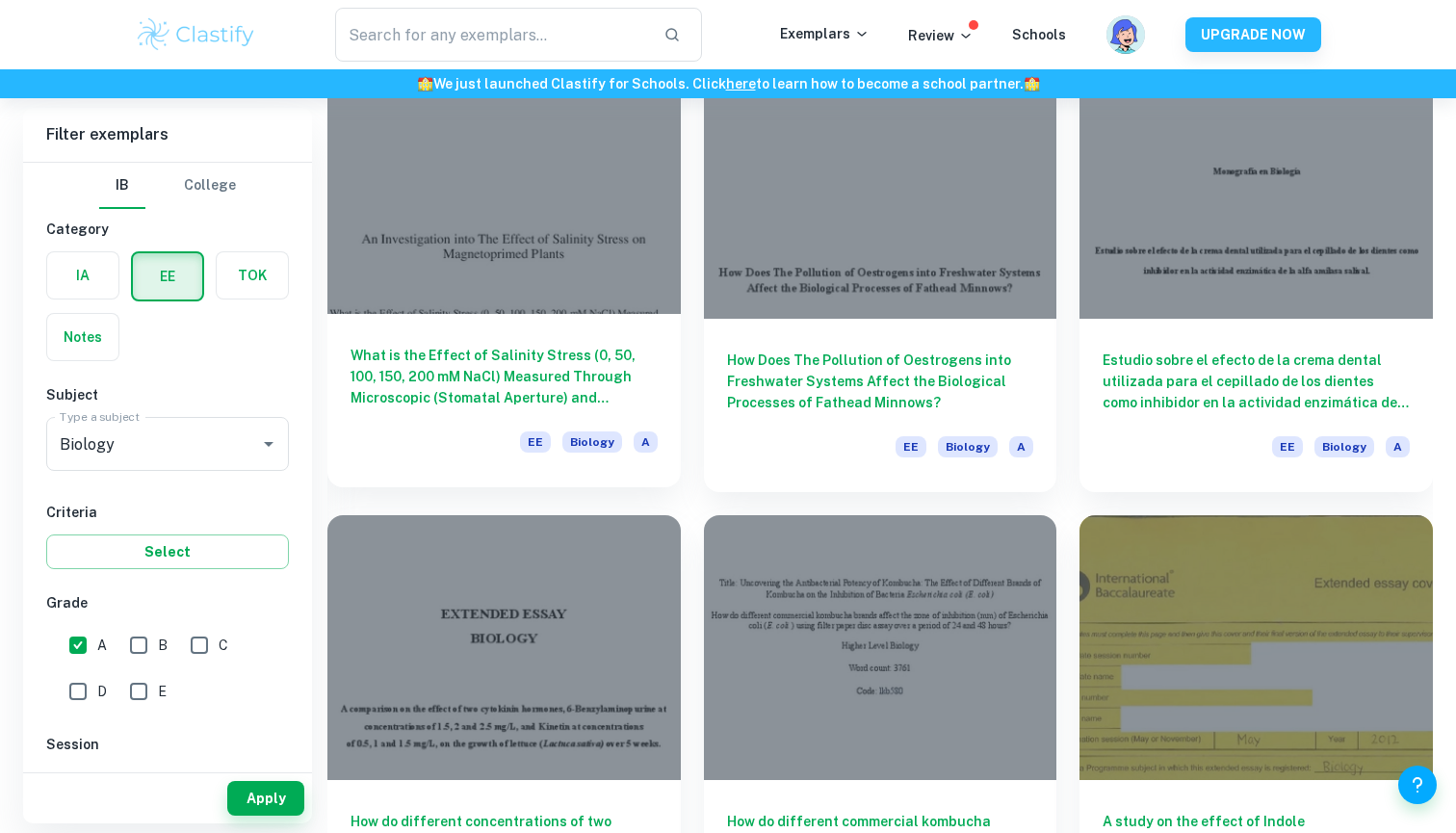 click on "What is the Effect of Salinity Stress (0, 50, 100, 150, 200 mM NaCl) Measured
Through Microscopic (Stomatal Aperture) and Morphological (Leaf Area, Leaf
Dry Mass, and Root Length) Characteristics on Pre-Treated Radish (Raphanus
sativus) Seeds with Magnetopriming (48 hours)? EE Biology A" at bounding box center [504, 401] 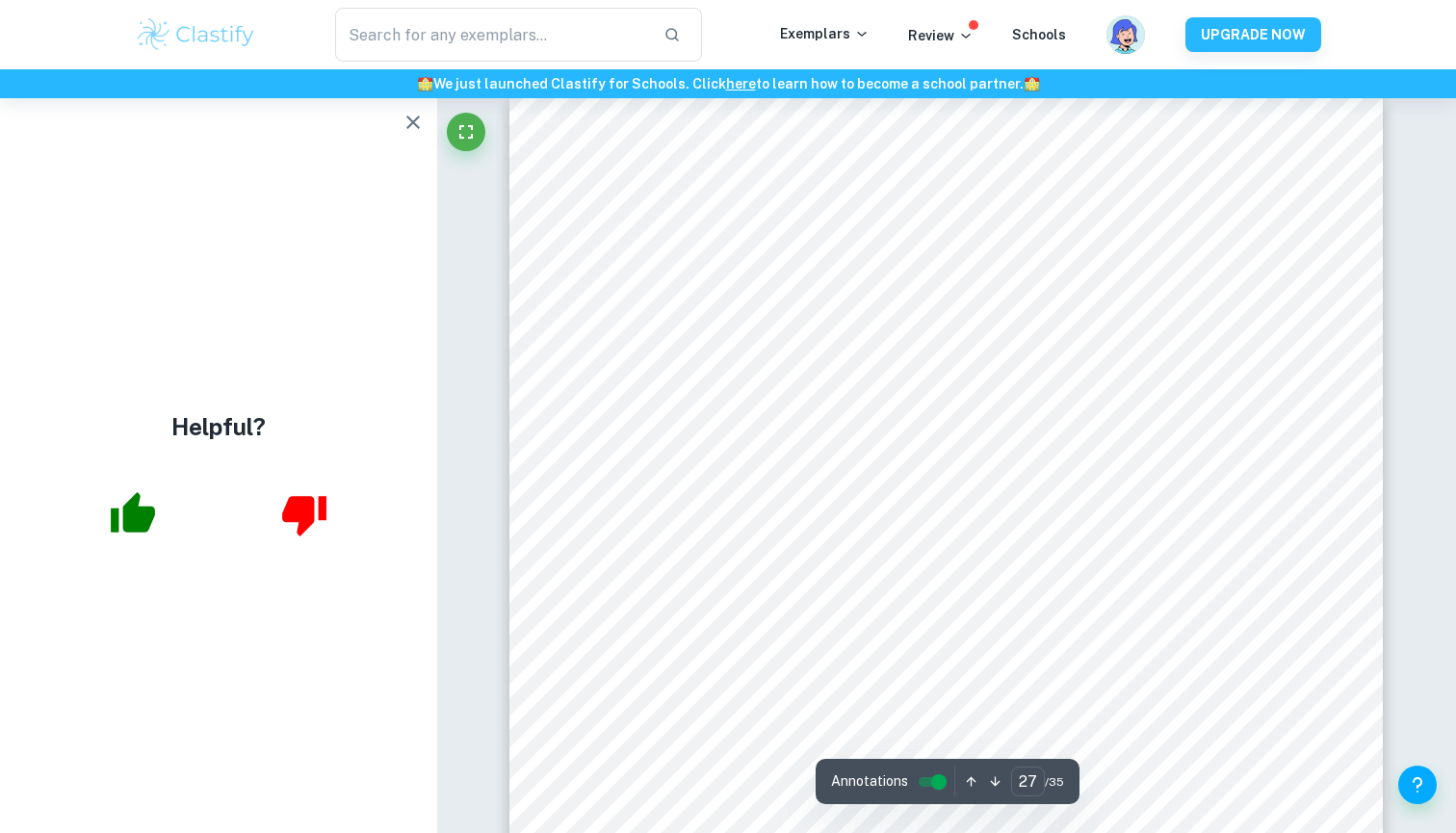scroll, scrollTop: 33183, scrollLeft: 1, axis: both 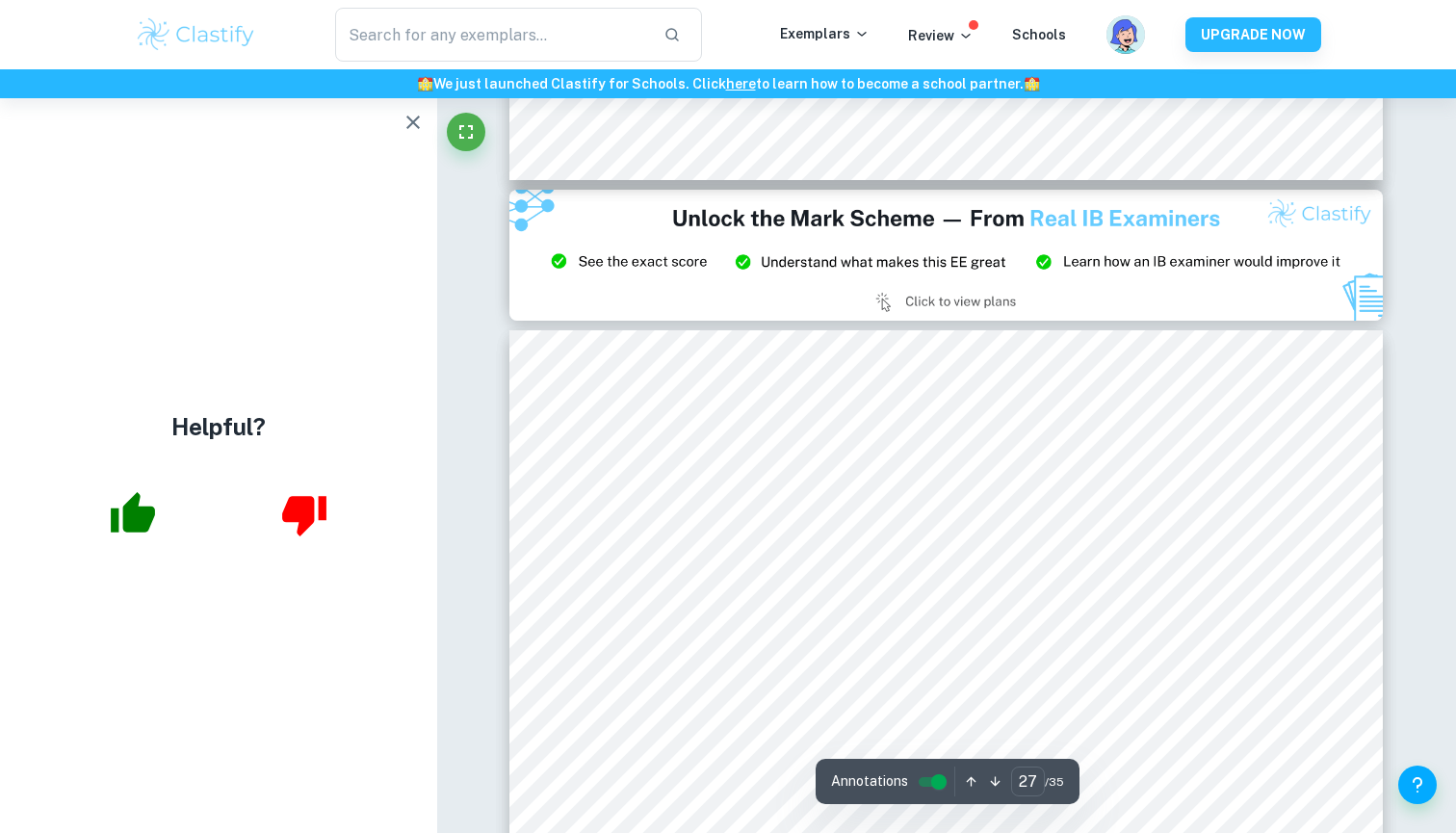 type on "26" 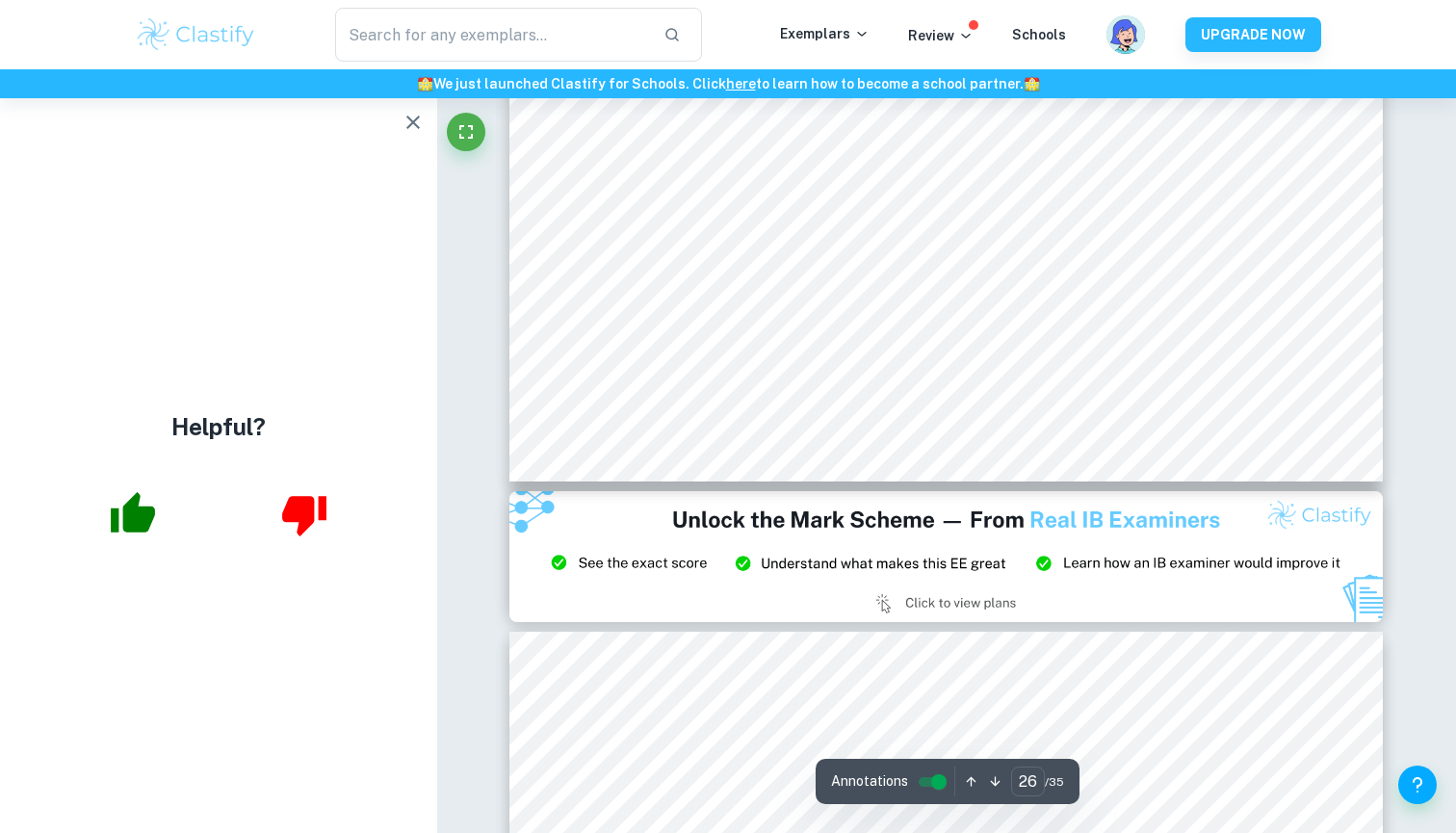 scroll, scrollTop: 32454, scrollLeft: 0, axis: vertical 